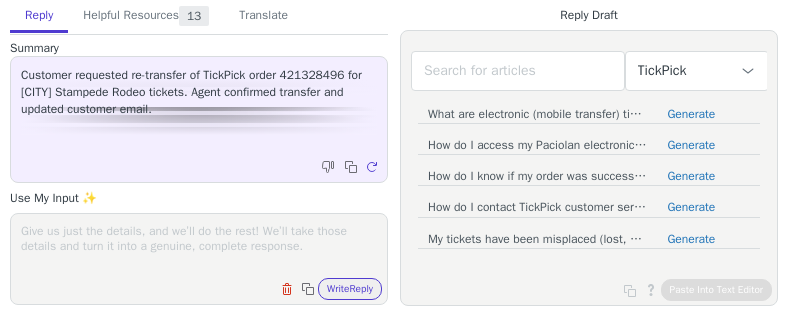 scroll, scrollTop: 0, scrollLeft: 0, axis: both 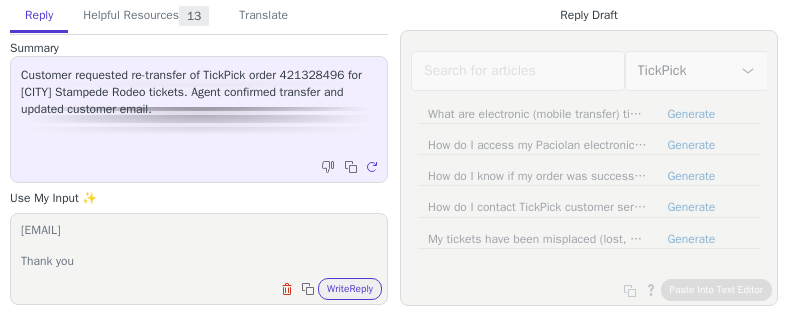 type on "Hi there,
The buyer has reported that the was a typo in the email that the tickets were sent to Could you please re-transfer the tickets to the update email
[EMAIL]
Thank you" 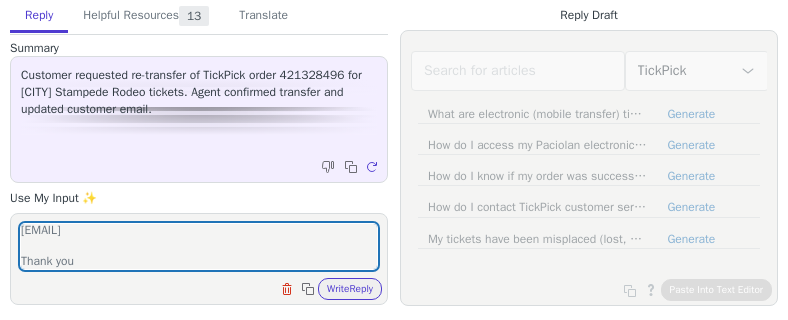 click on "Reply Helpful Resources  13   Translate Summary Customer requested re-transfer of TickPick order 421328496 for [CITY] Stampede Rodeo tickets. Agent confirmed transfer and updated customer email. Copy to clipboard Regenerate Use My Input ✨ Hi there,
The buyer has reported that the was a typo in the email that the tickets were sent to Could you please re-transfer the tickets to the update email
[EMAIL]
Thank you Clear field Copy to clipboard Write  Reply Knowledge Base Articles   5 Regenerate Tickets   5 Regenerate Macros   3 Regenerate From Detected Language Czech English (United States) Danish Dutch French French (Canada) German Italian Japanese Korean Norwegian Polish Portuguese Portuguese (Brazil) Slovak Spanish - español Swedish To Czech English (United States) Danish Dutch French French (Canada) German Italian Japanese Korean Norwegian Polish Portuguese Portuguese (Brazil) Slovak Spanish - español Swedish Text to be translated: Clear text Copy to clipboard Translate" at bounding box center [199, 153] 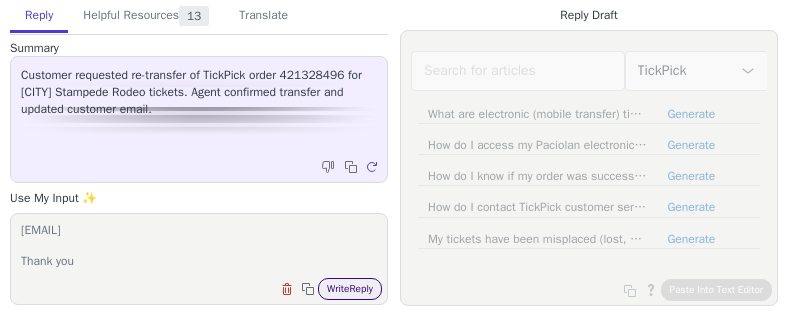 click on "Write  Reply" at bounding box center (350, 289) 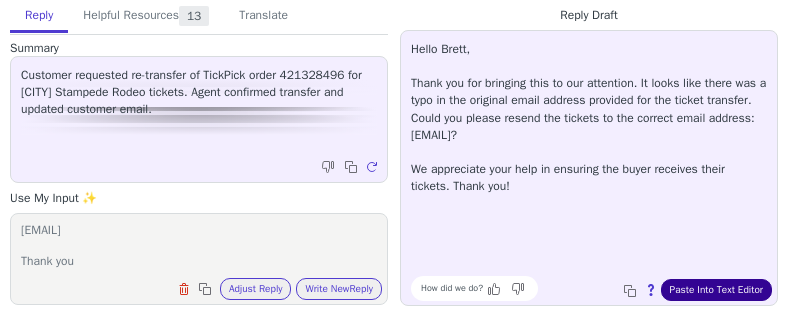 click on "Paste Into Text Editor" at bounding box center [716, 290] 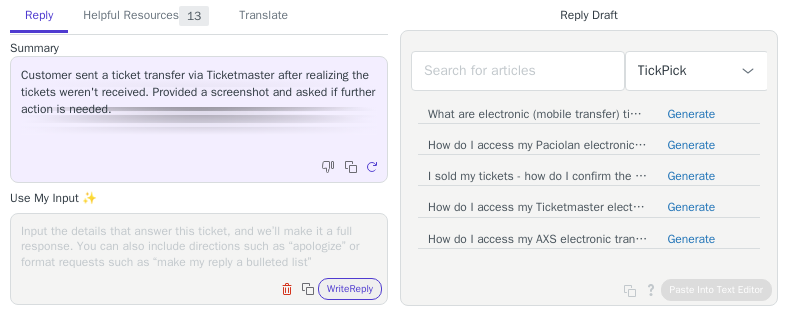 scroll, scrollTop: 0, scrollLeft: 0, axis: both 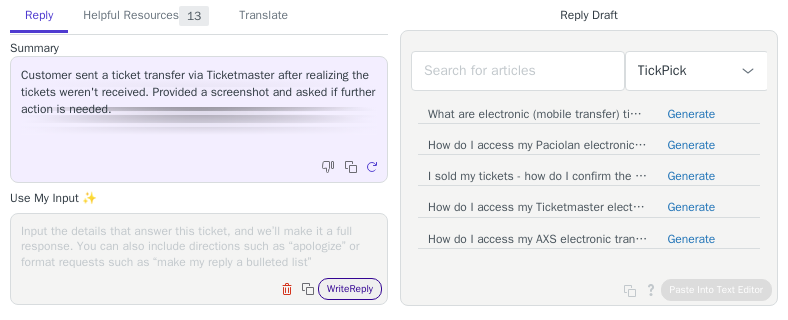 drag, startPoint x: 0, startPoint y: 0, endPoint x: 337, endPoint y: 283, distance: 440.06592 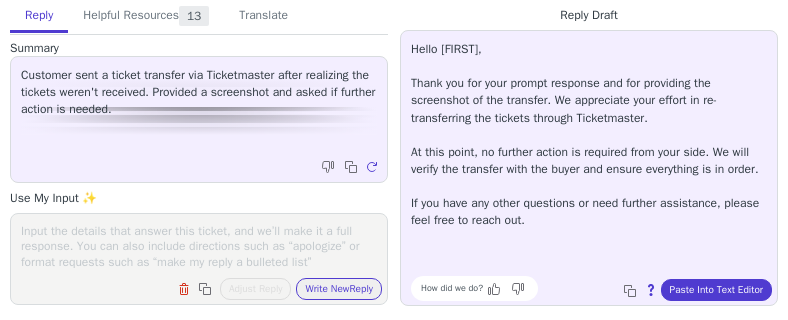 click on "Hello Erika, Thank you for your prompt response and for providing the screenshot of the transfer. We appreciate your effort in re-transferring the tickets through Ticketmaster.  At this point, no further action is required from your side. We will verify the transfer with the buyer and ensure everything is in order. If you have any other questions or need further assistance, please feel free to reach out. How did we do?   Copy to clipboard About this reply Paste Into Text Editor" at bounding box center (589, 168) 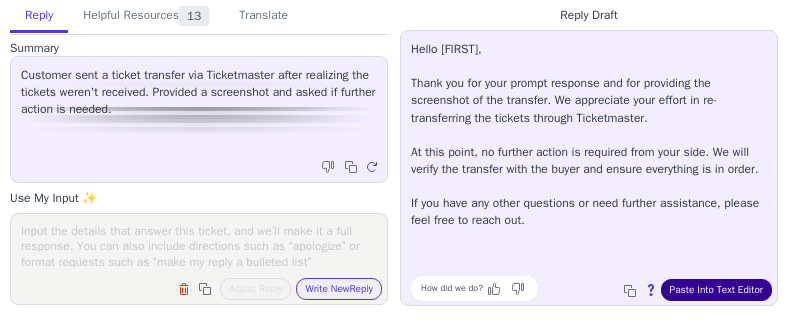click on "Paste Into Text Editor" at bounding box center (716, 290) 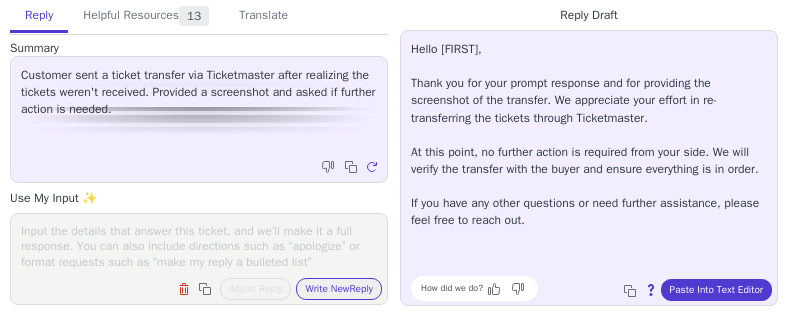 click at bounding box center [199, 246] 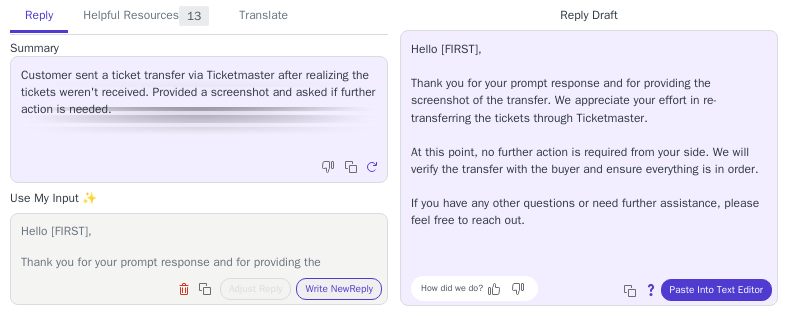 scroll, scrollTop: 109, scrollLeft: 0, axis: vertical 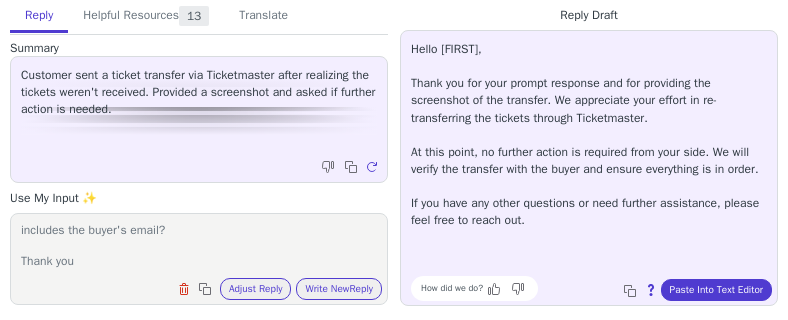 type on "Hello Erika,
Thank you for your prompt response and for providing the screenshot of the transfer. We appreciate your effort in re-transferring the tickets through Ticketmaster.
However, could you please provide us with another screenshot that includes the buyer's email?
Thank you" 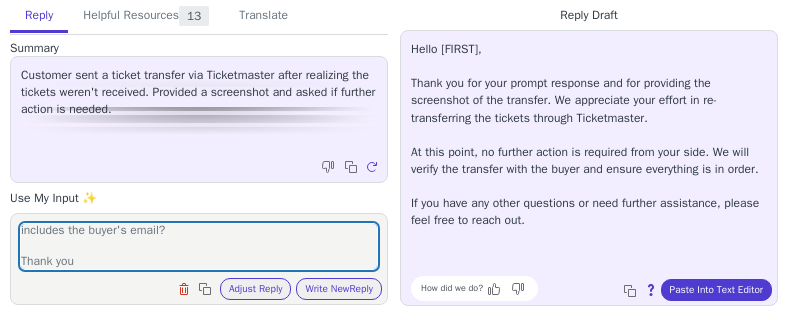 click on "Clear field Copy to clipboard Adjust Reply Use input to adjust reply draft Write New  Reply" at bounding box center (209, 287) 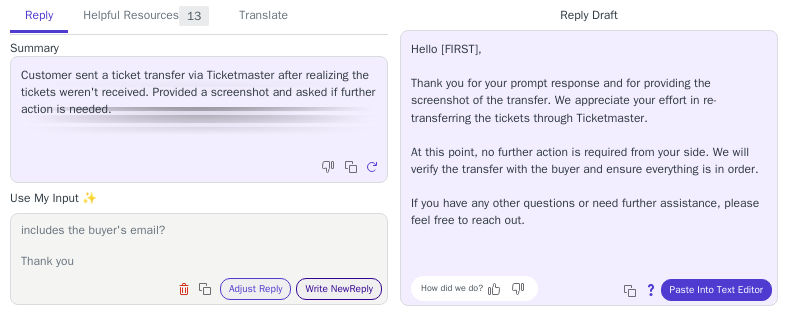 click on "Write New  Reply" at bounding box center [339, 289] 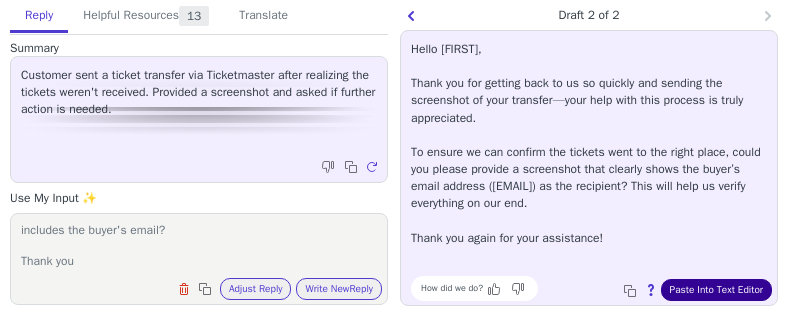 click on "Paste Into Text Editor" at bounding box center [716, 290] 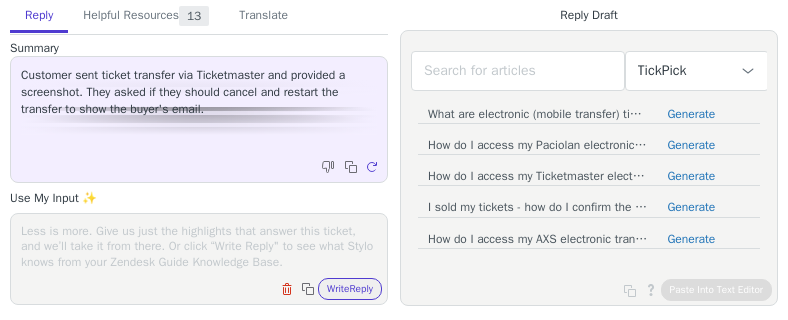 scroll, scrollTop: 0, scrollLeft: 0, axis: both 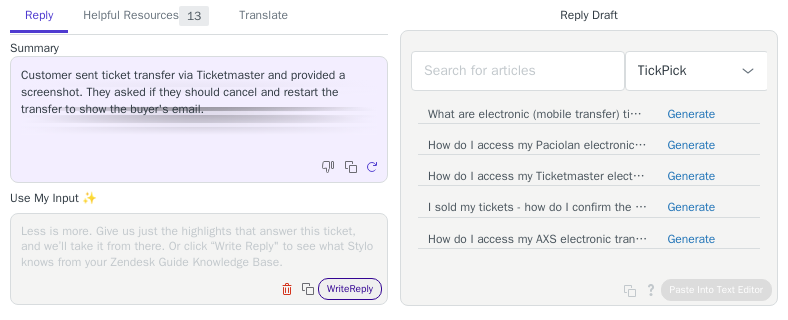 click on "Write  Reply" at bounding box center [350, 289] 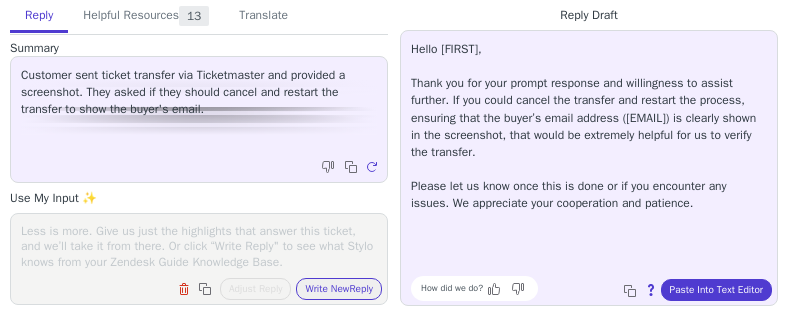 click on "Clear field Copy to clipboard Adjust Reply Use input to adjust reply draft Write New  Reply" at bounding box center [209, 287] 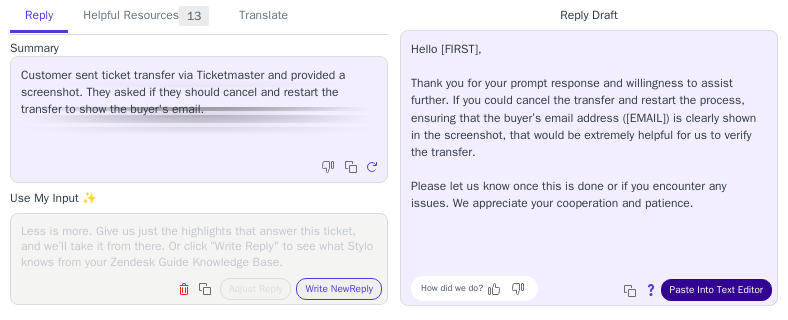 click on "Paste Into Text Editor" at bounding box center [716, 290] 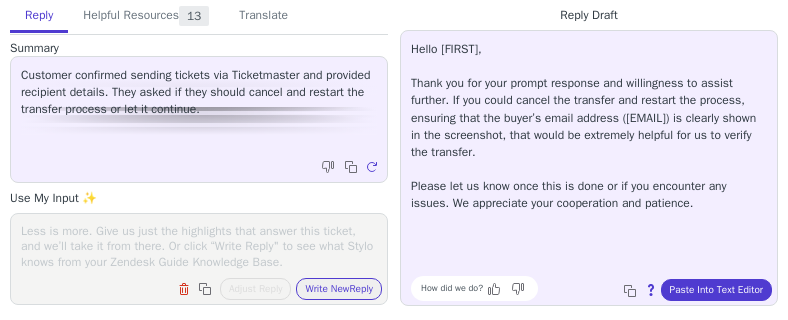 click at bounding box center [199, 246] 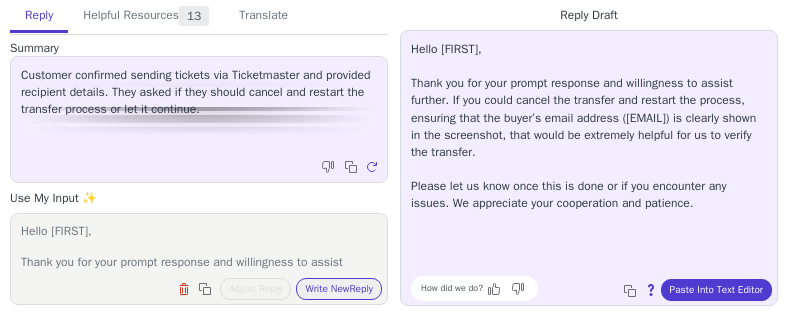 scroll, scrollTop: 93, scrollLeft: 0, axis: vertical 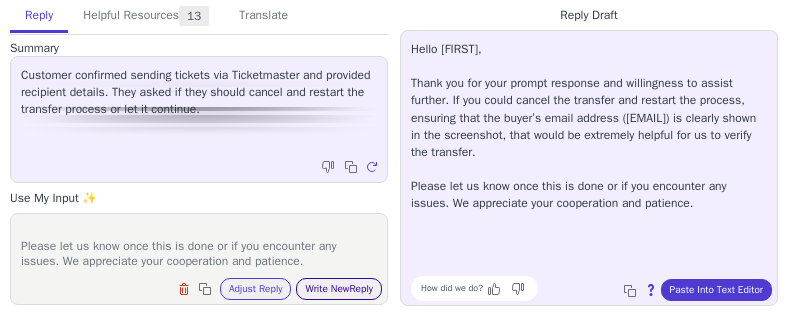 type on "Hello [FIRST],
Thank you for your prompt response and willingness to assist further. You don't have to cancel the transfer once you transfer the ticket; you will receive a confirmation from Ticketmaster that will contain the buyer Please send us a screenshot of that.
Please let us know once this is done or if you encounter any issues. We appreciate your cooperation and patience." 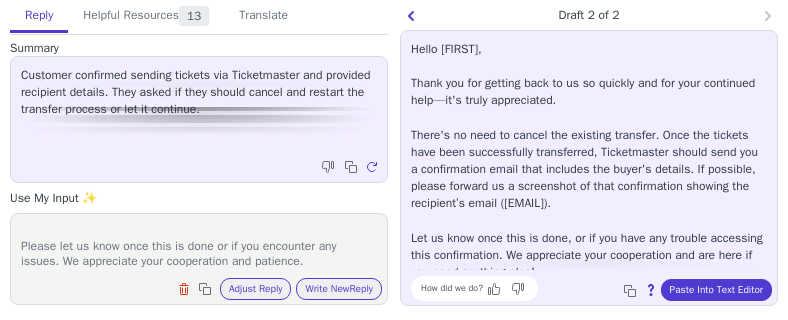 click on "Hello [FIRST], Thank you for getting back to us so quickly and for your continued help—it's truly appreciated. There's no need to cancel the existing transfer. Once the tickets have been successfully transferred, Ticketmaster should send you a confirmation email that includes the buyer's details. If possible, please forward us a screenshot of that confirmation showing the recipient’s email ([EMAIL]). Let us know once this is done, or if you have any trouble accessing this confirmation. We appreciate your cooperation and are here if you need anything else! How did we do?   Copy to clipboard About this reply Paste Into Text Editor" at bounding box center (589, 168) 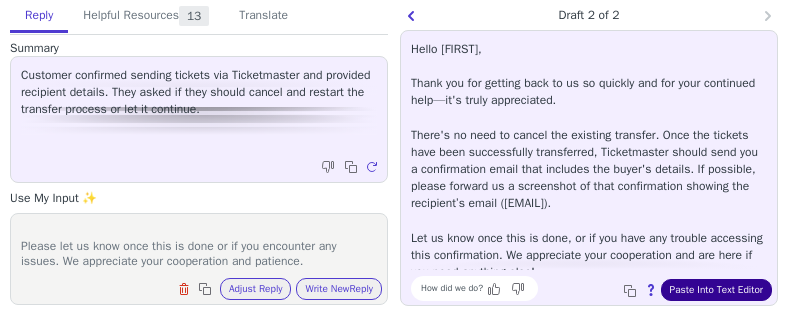 click on "Paste Into Text Editor" at bounding box center [716, 290] 